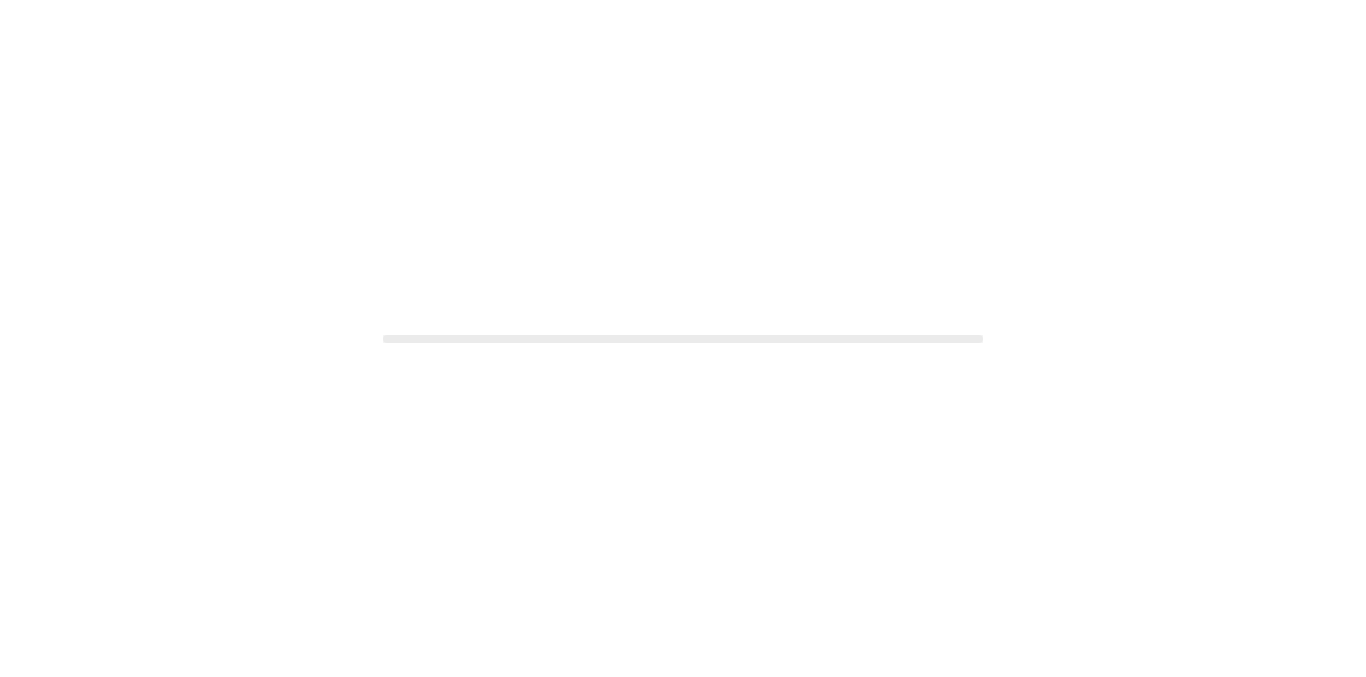 scroll, scrollTop: 0, scrollLeft: 0, axis: both 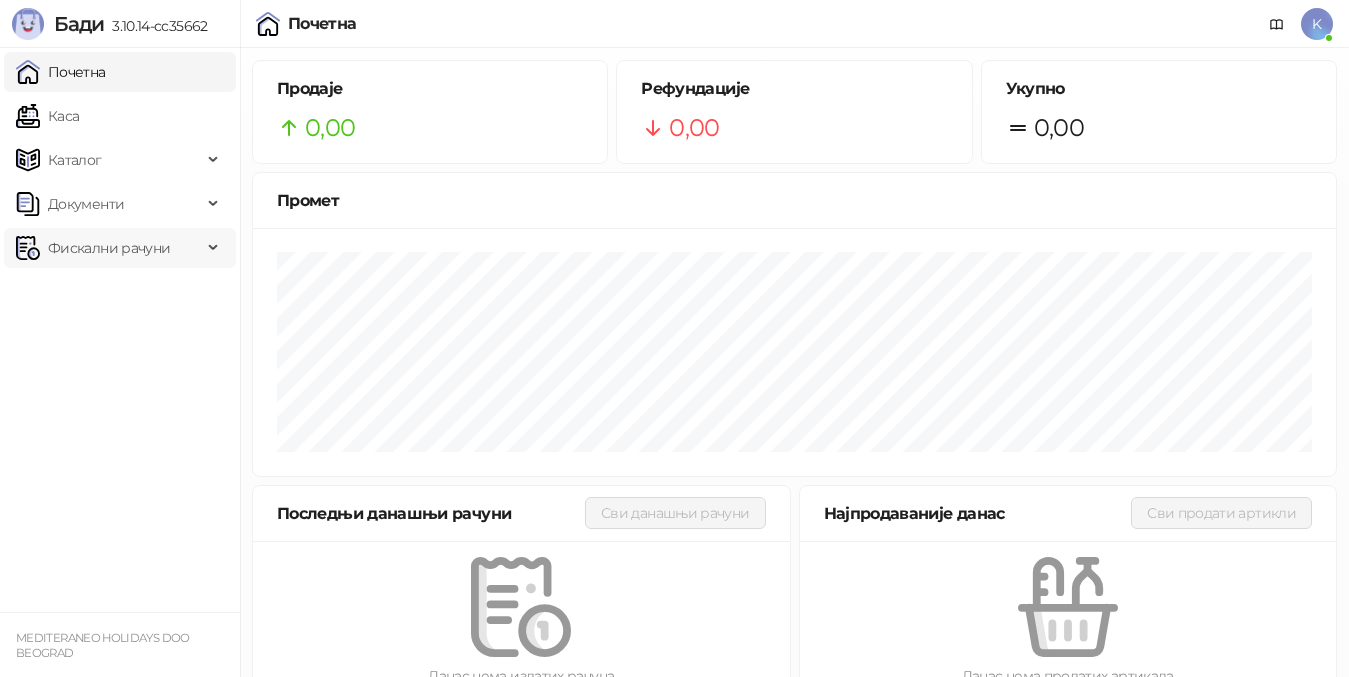 click on "Фискални рачуни" at bounding box center [109, 248] 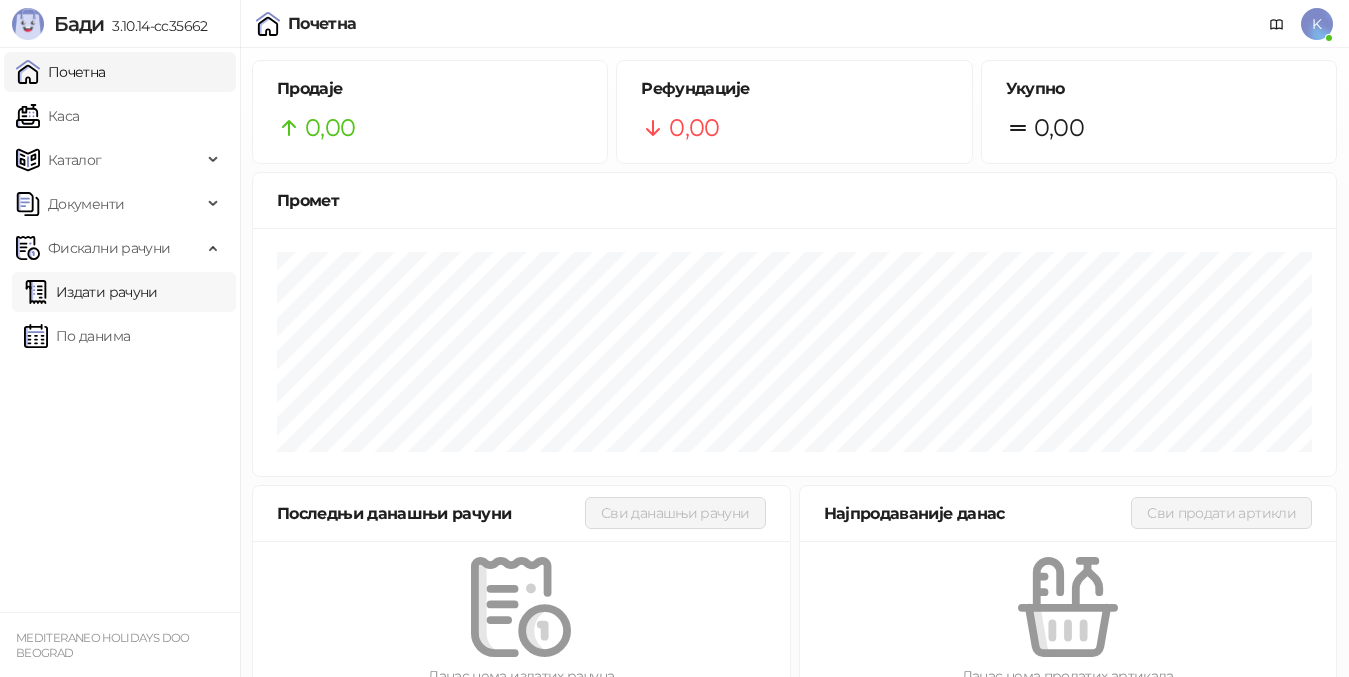 click on "Издати рачуни" at bounding box center [91, 292] 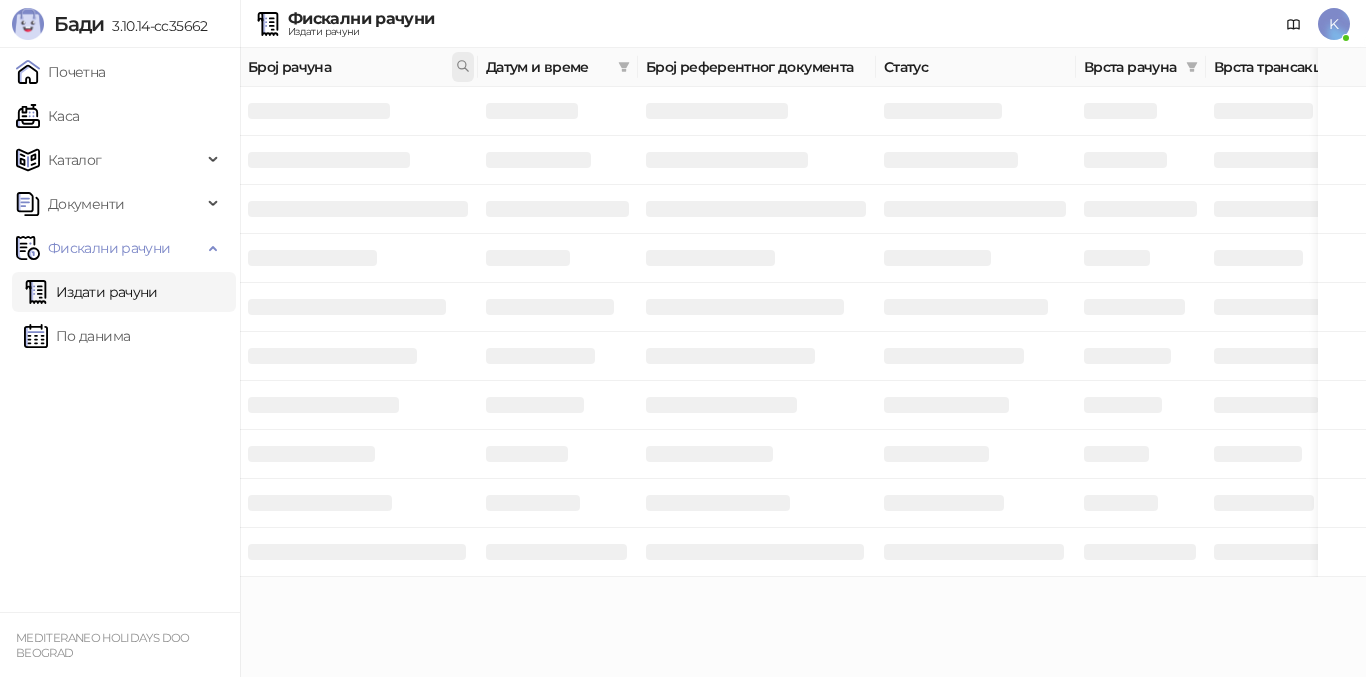 click 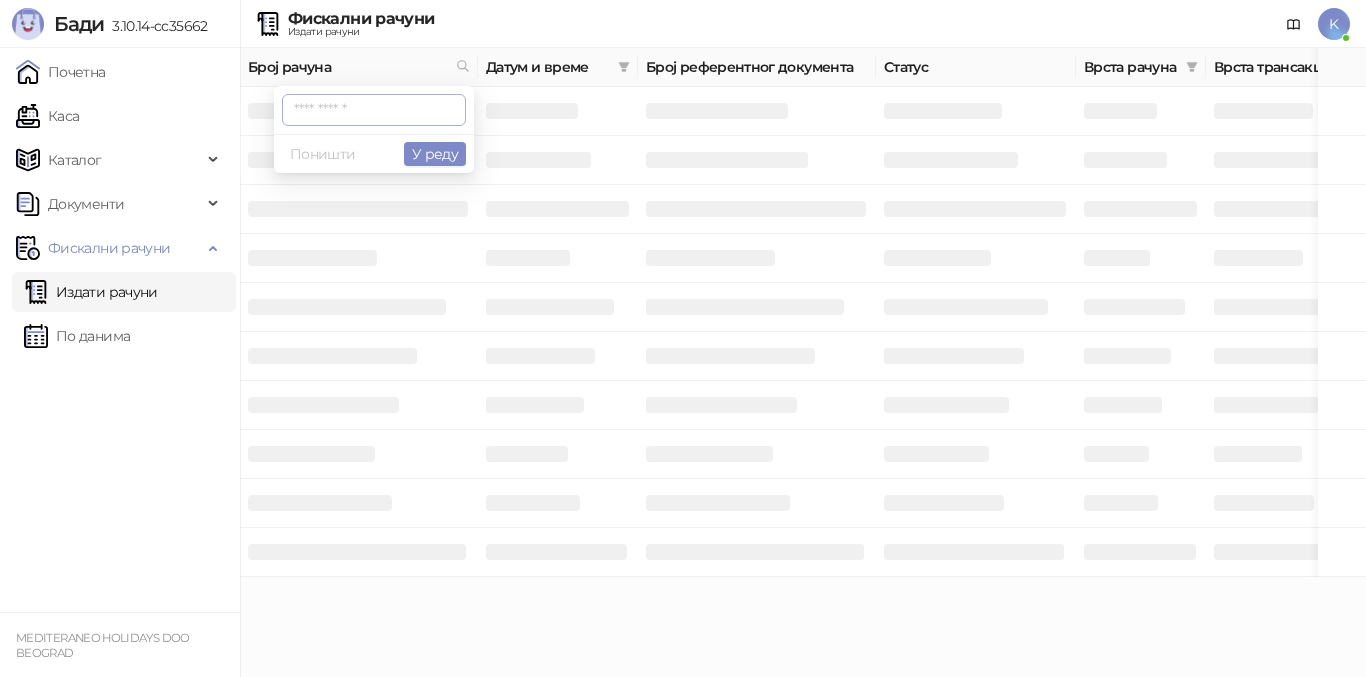 click at bounding box center [374, 110] 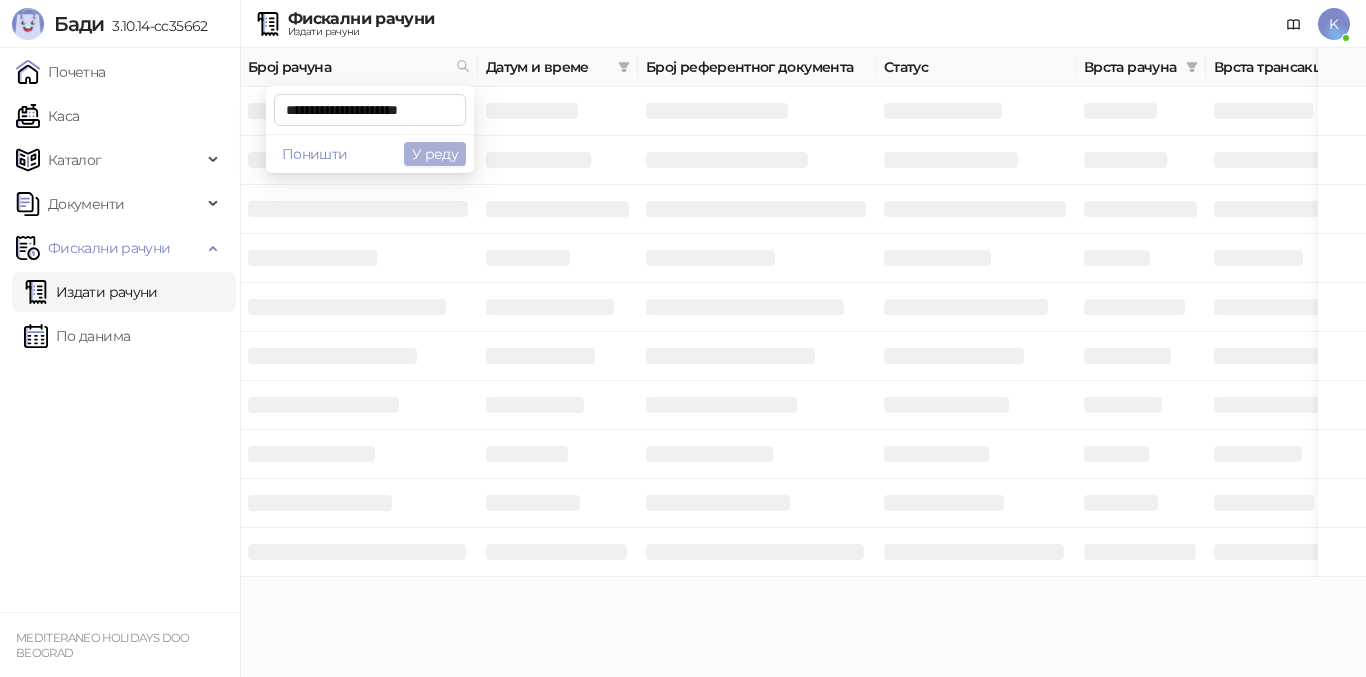 type on "**********" 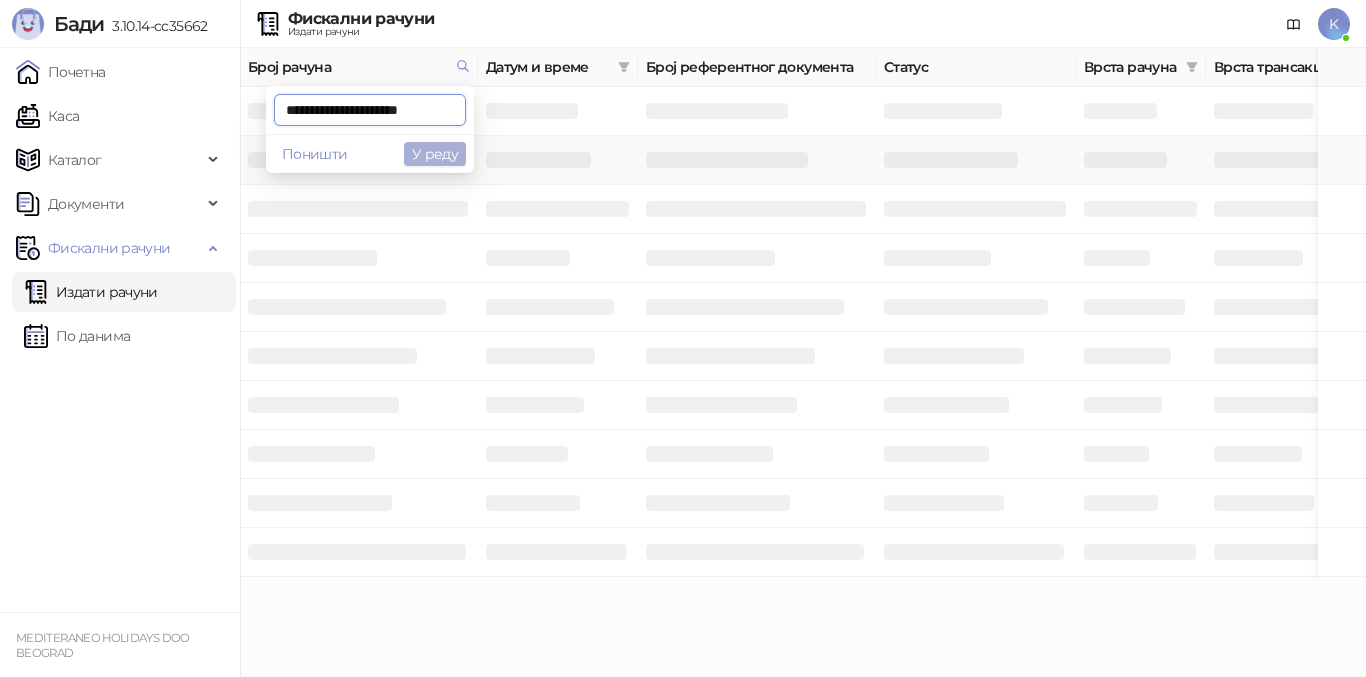 scroll, scrollTop: 0, scrollLeft: 10, axis: horizontal 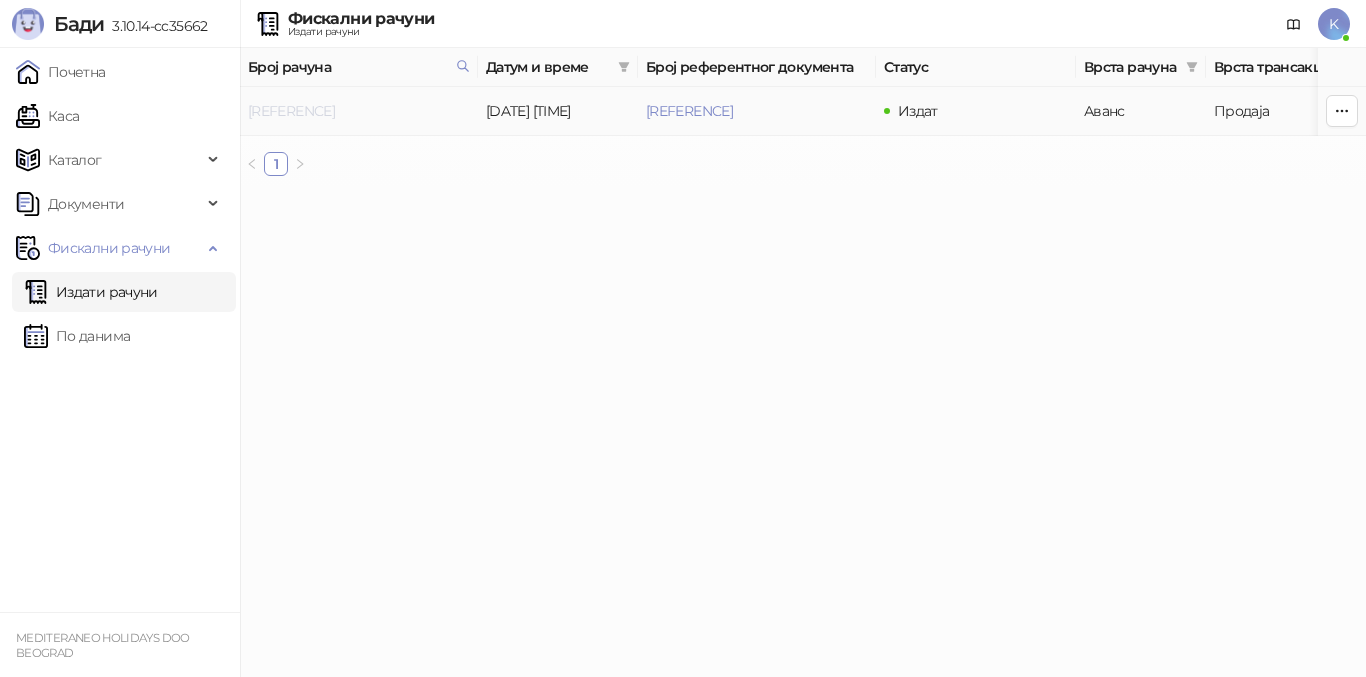 click on "[REFERENCE]" at bounding box center (291, 111) 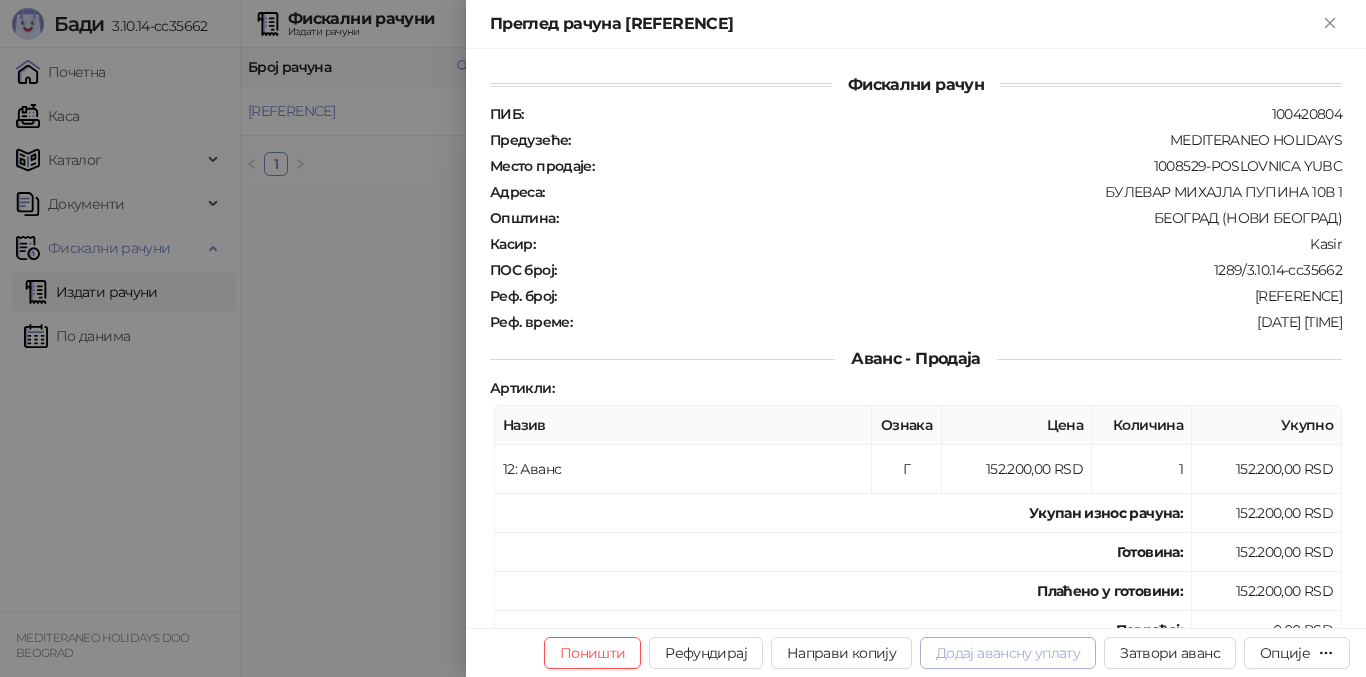 click on "Додај авансну уплату" at bounding box center (1008, 653) 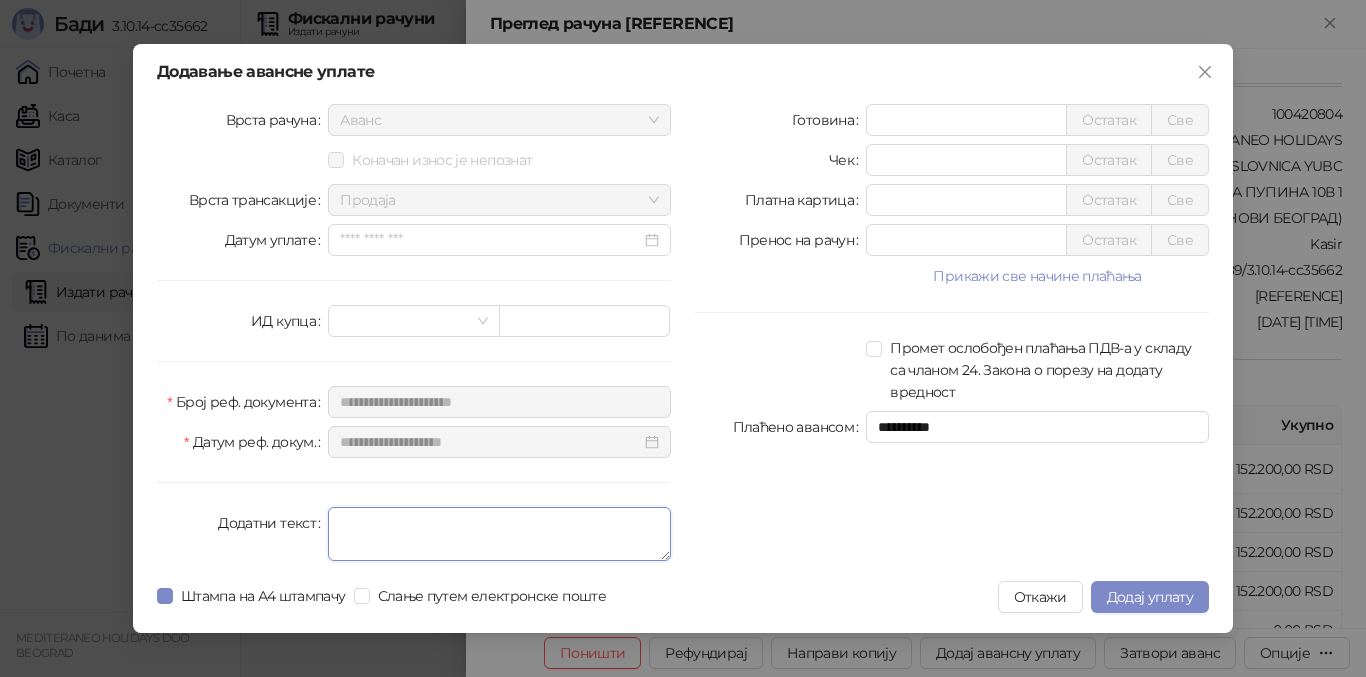 click on "Додатни текст" at bounding box center (499, 534) 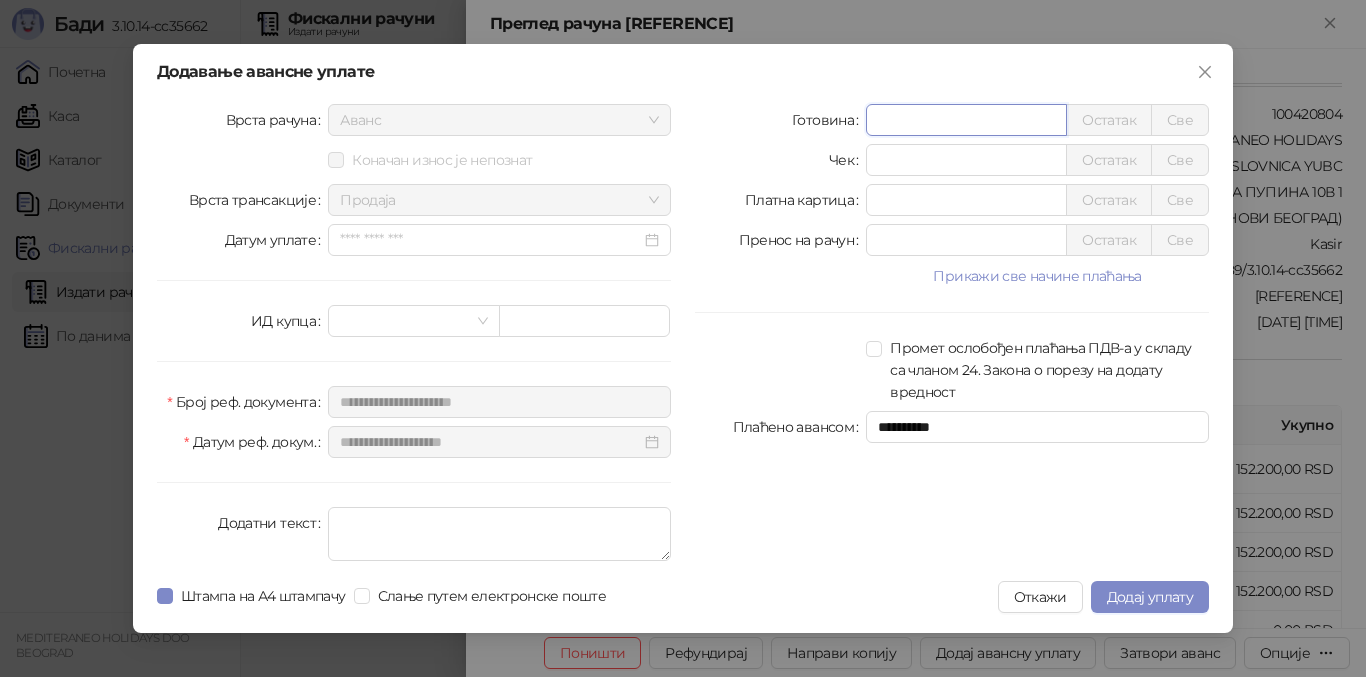 click on "*" at bounding box center [966, 120] 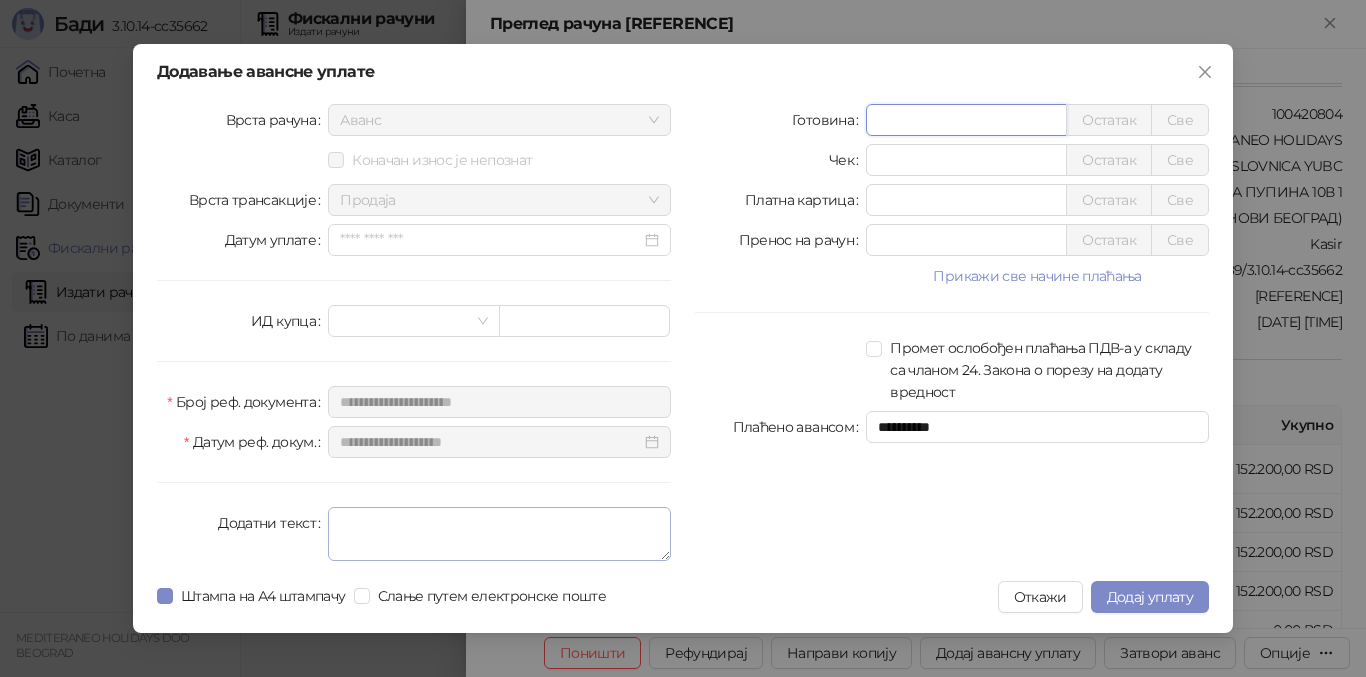 type on "*****" 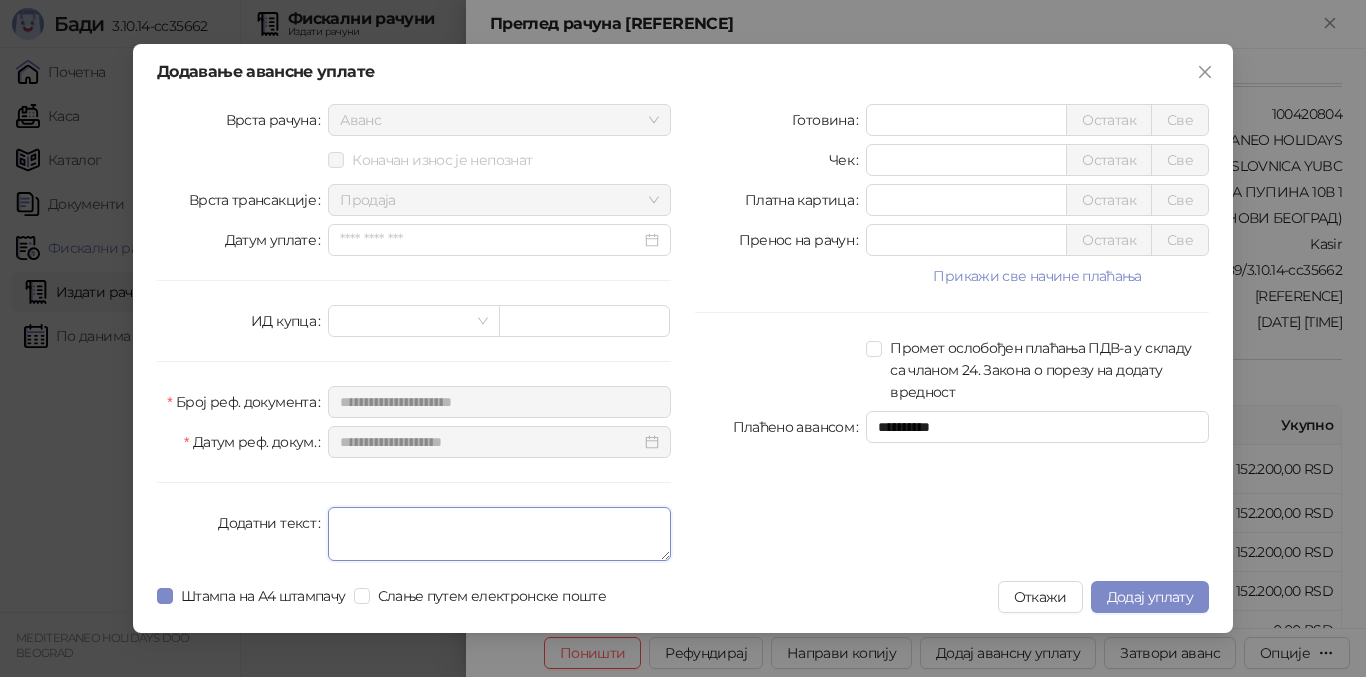 click on "Додатни текст" at bounding box center (499, 534) 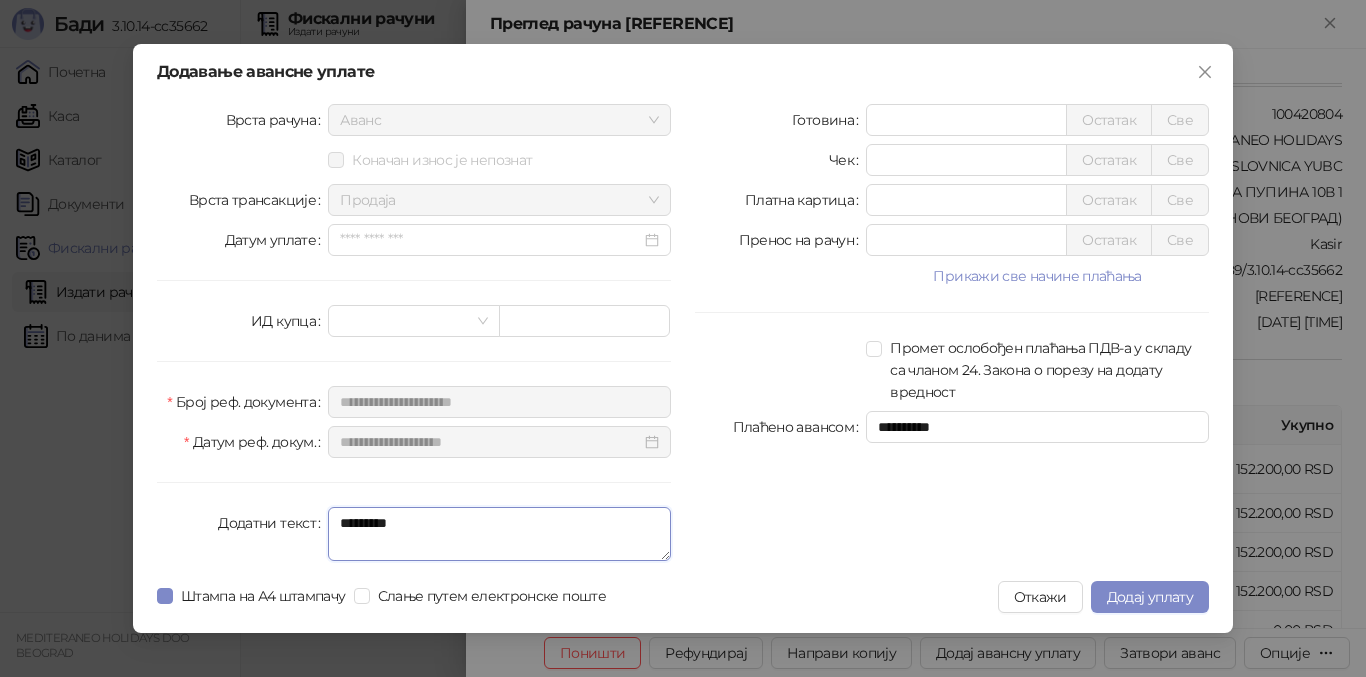 type on "*********" 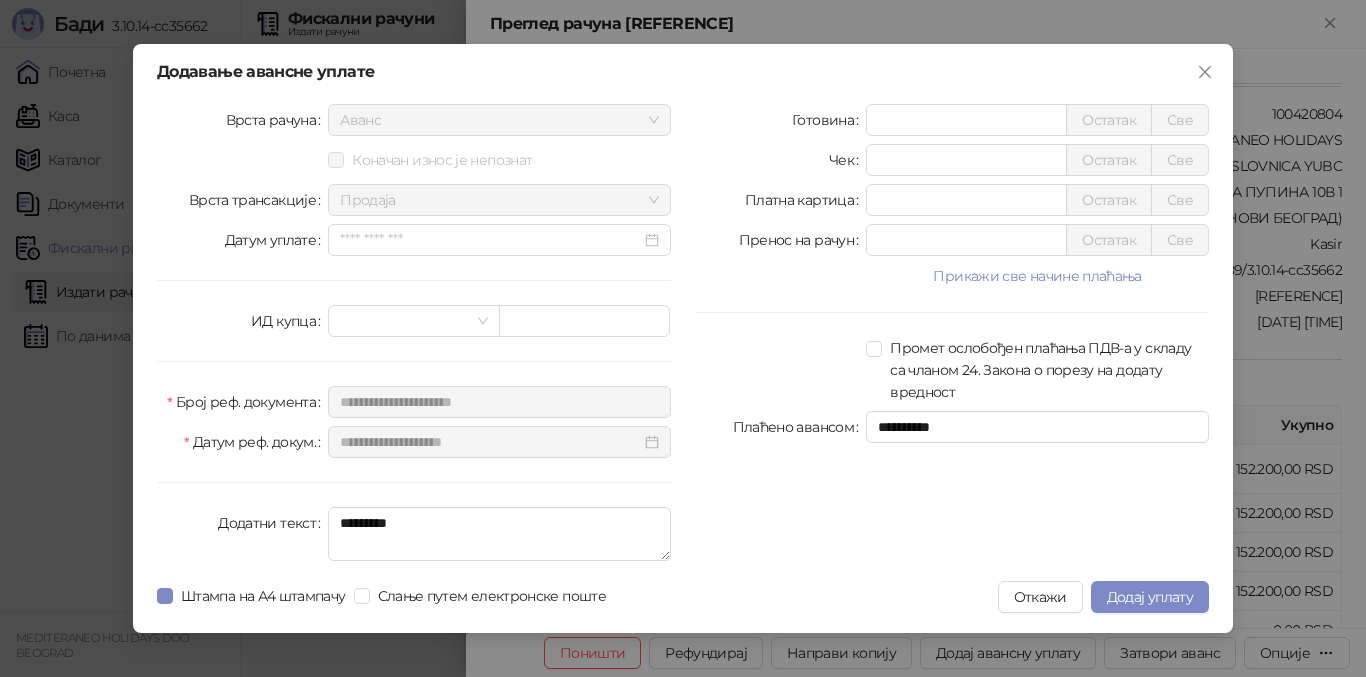 click on "**********" at bounding box center (952, 336) 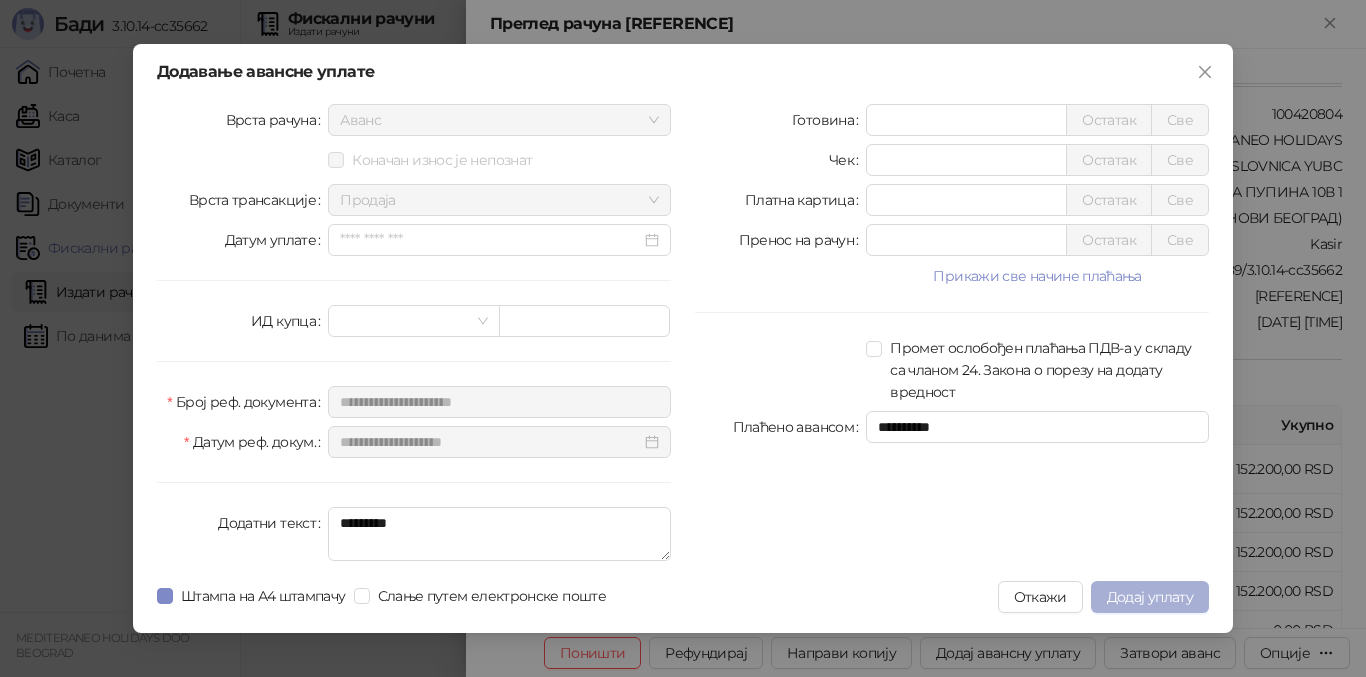 click on "Додај уплату" at bounding box center (1150, 597) 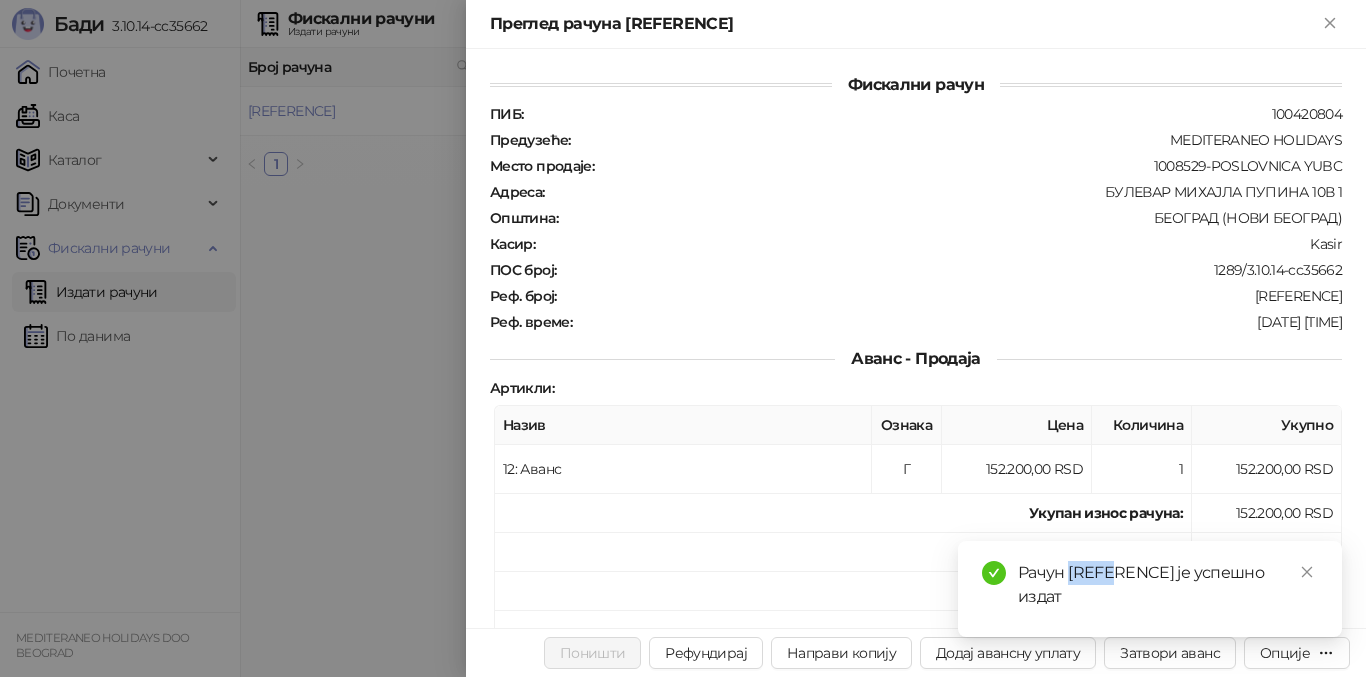 drag, startPoint x: 1085, startPoint y: 567, endPoint x: 1170, endPoint y: 595, distance: 89.49302 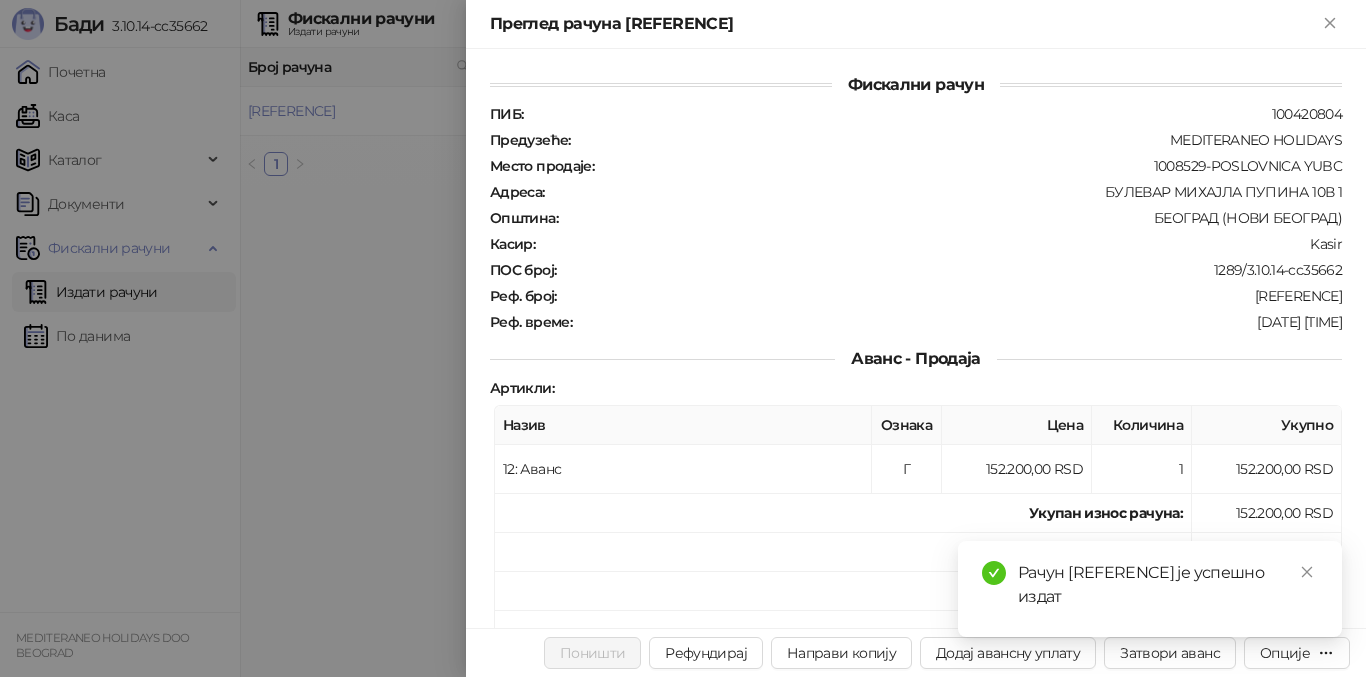 click on "Рачун [REFERENCE] је успешно издат" at bounding box center (1168, 585) 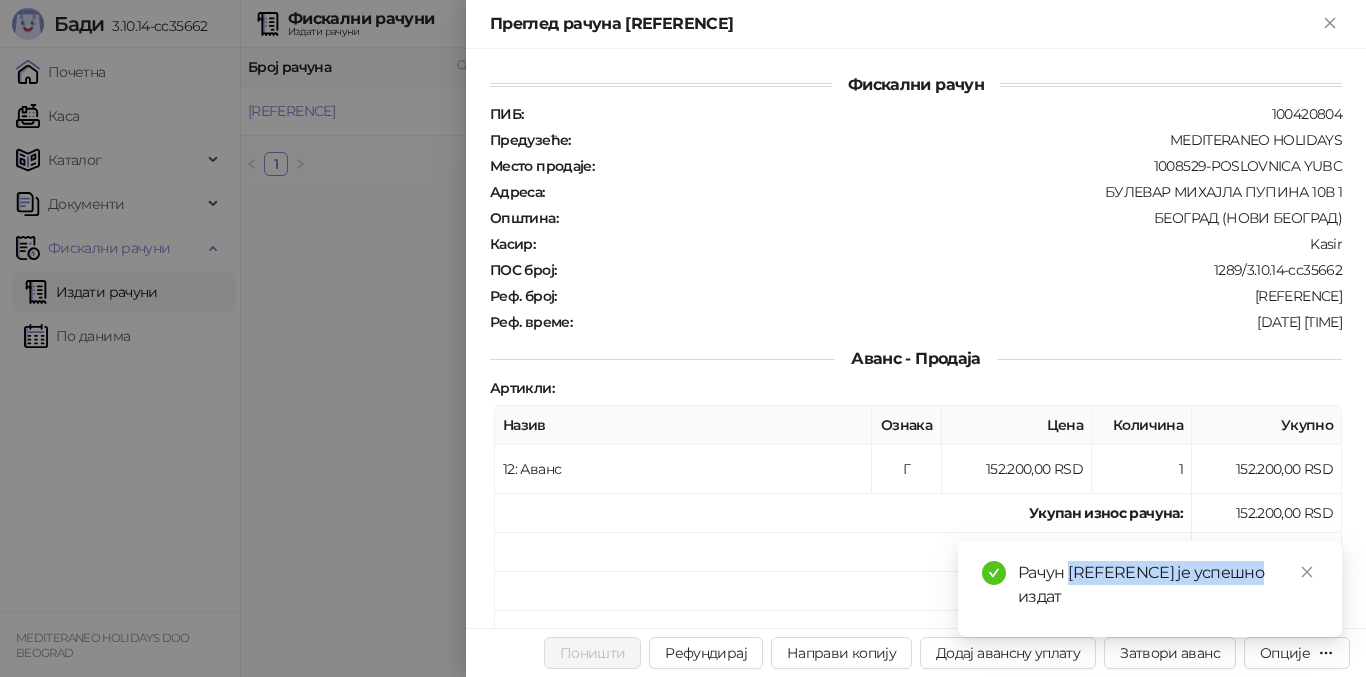 drag, startPoint x: 1068, startPoint y: 572, endPoint x: 1273, endPoint y: 575, distance: 205.02196 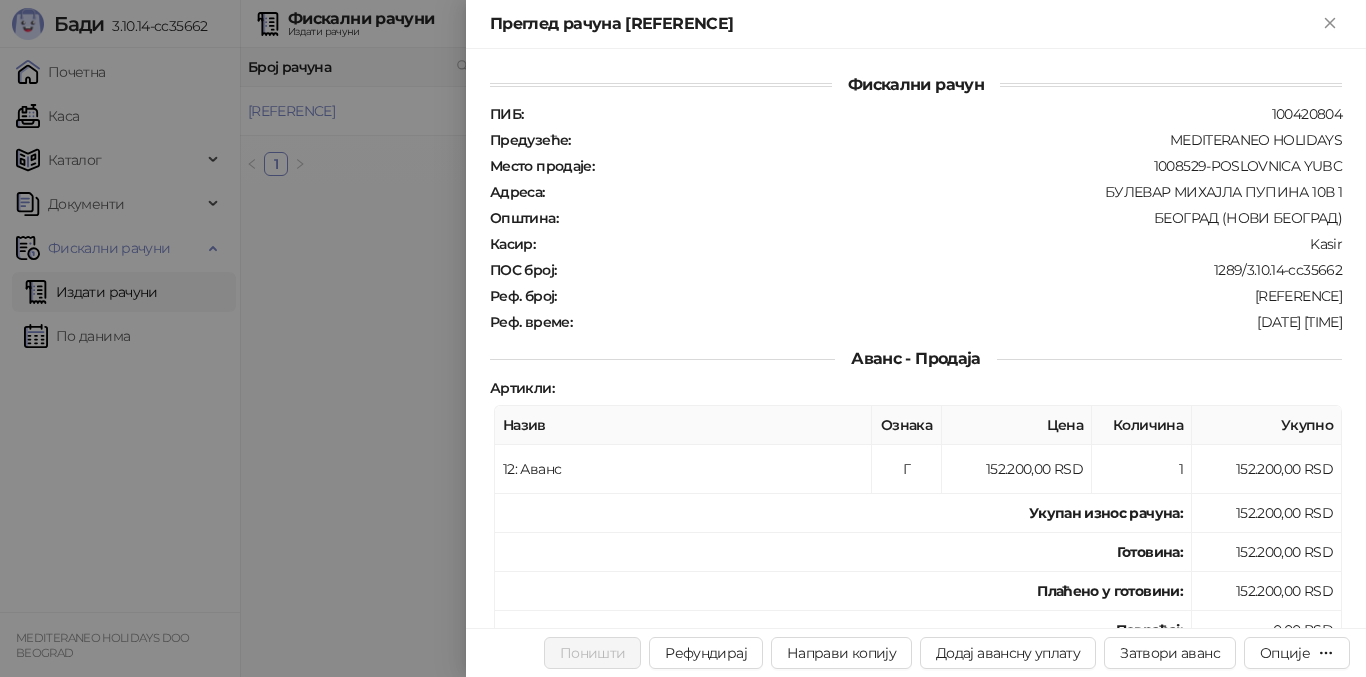 scroll, scrollTop: 300, scrollLeft: 0, axis: vertical 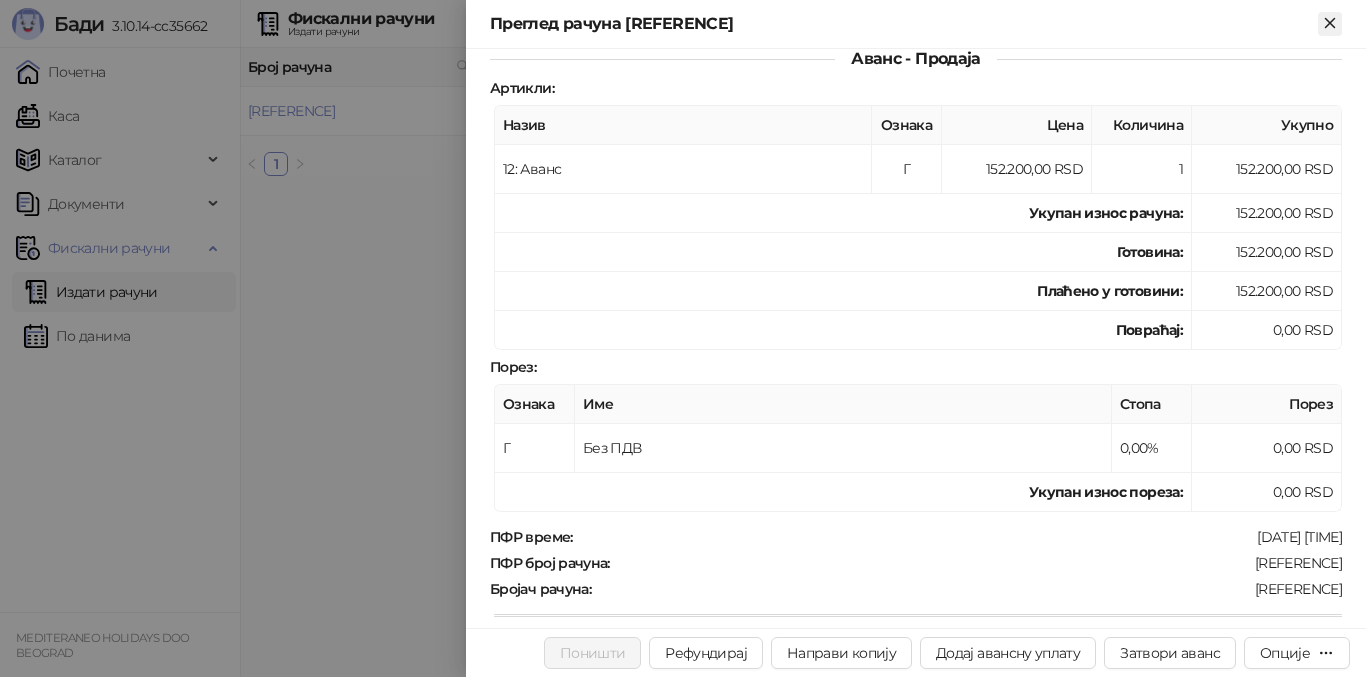 click 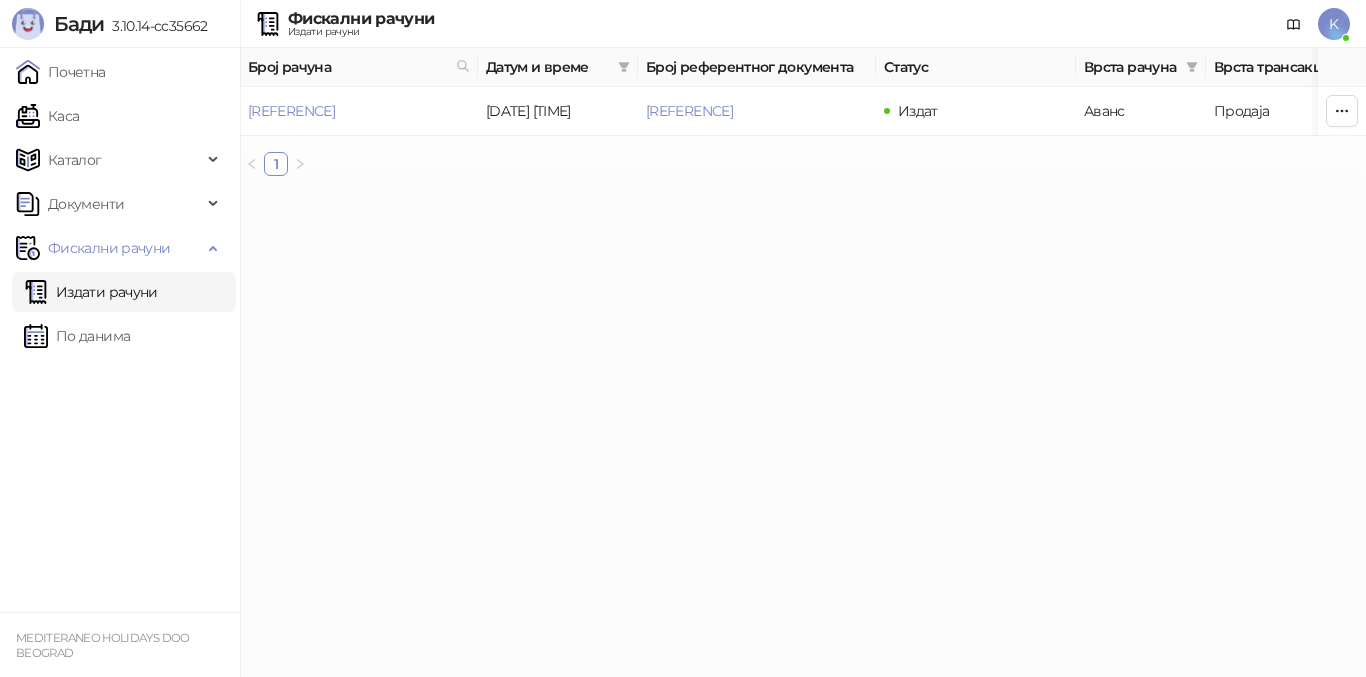 click on "Издати рачуни" at bounding box center (91, 292) 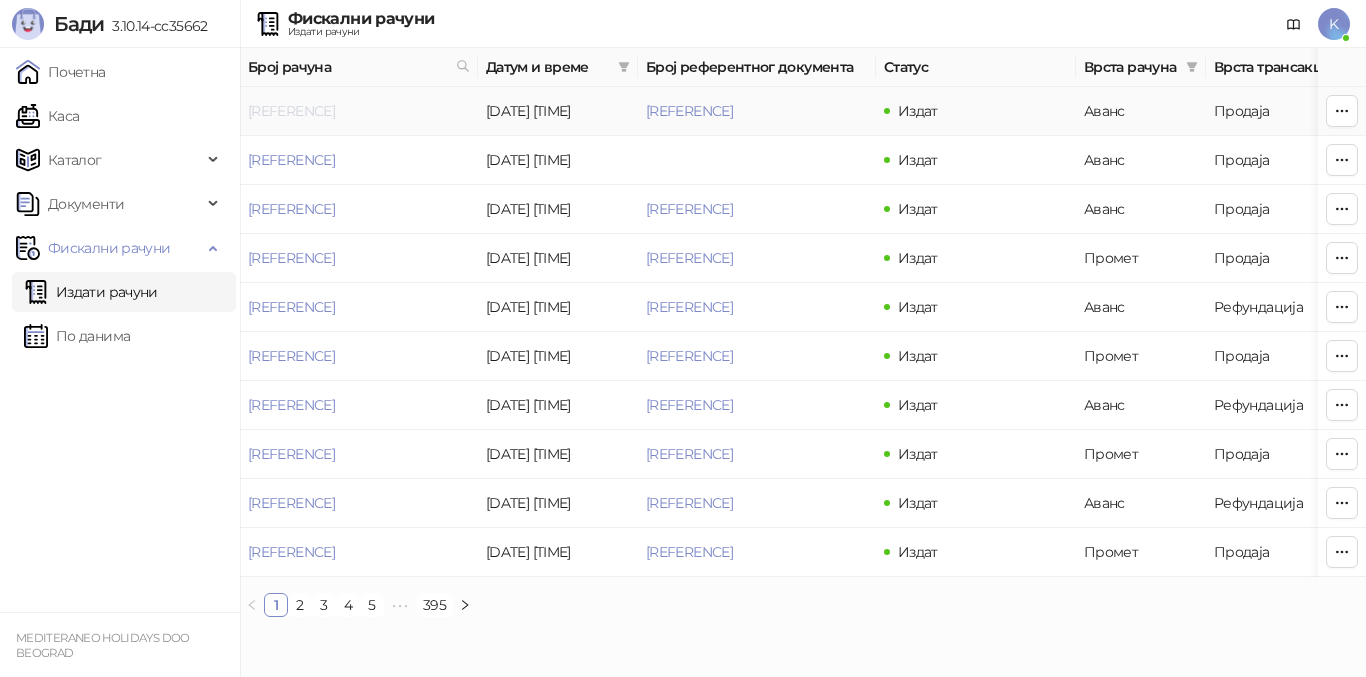 click on "[REFERENCE]" at bounding box center (291, 111) 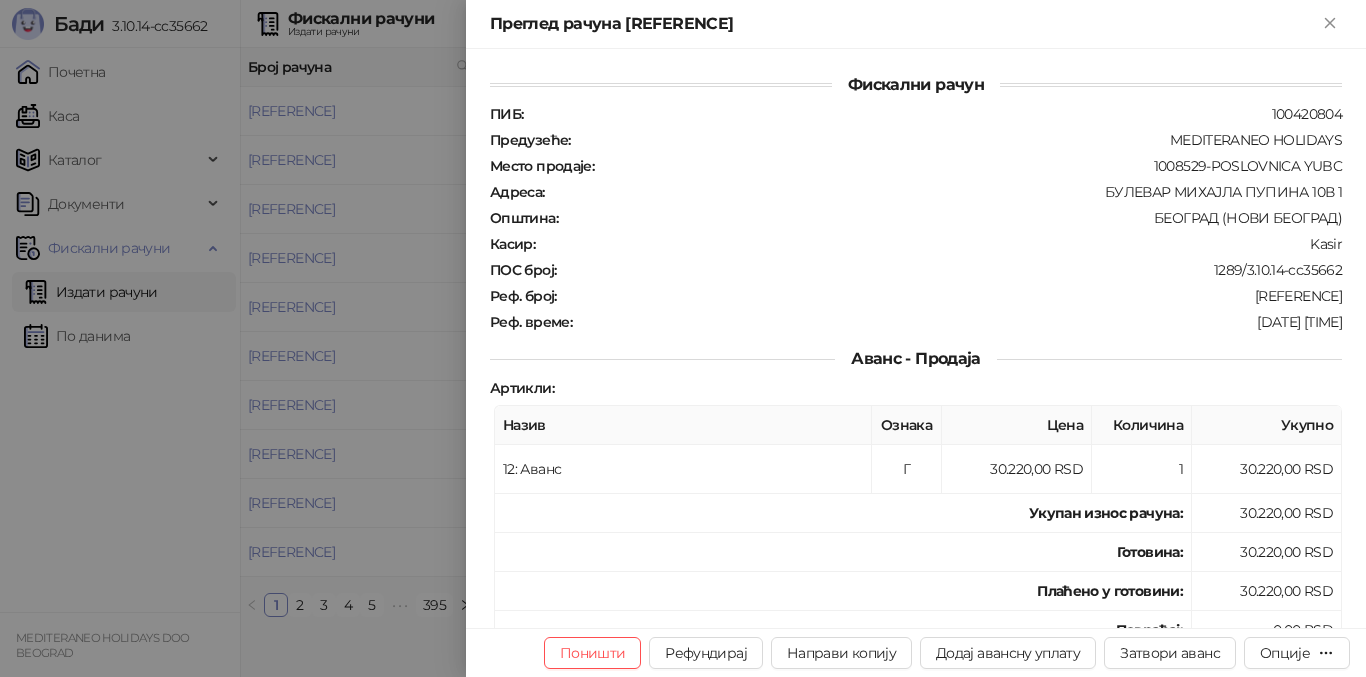 scroll, scrollTop: 200, scrollLeft: 0, axis: vertical 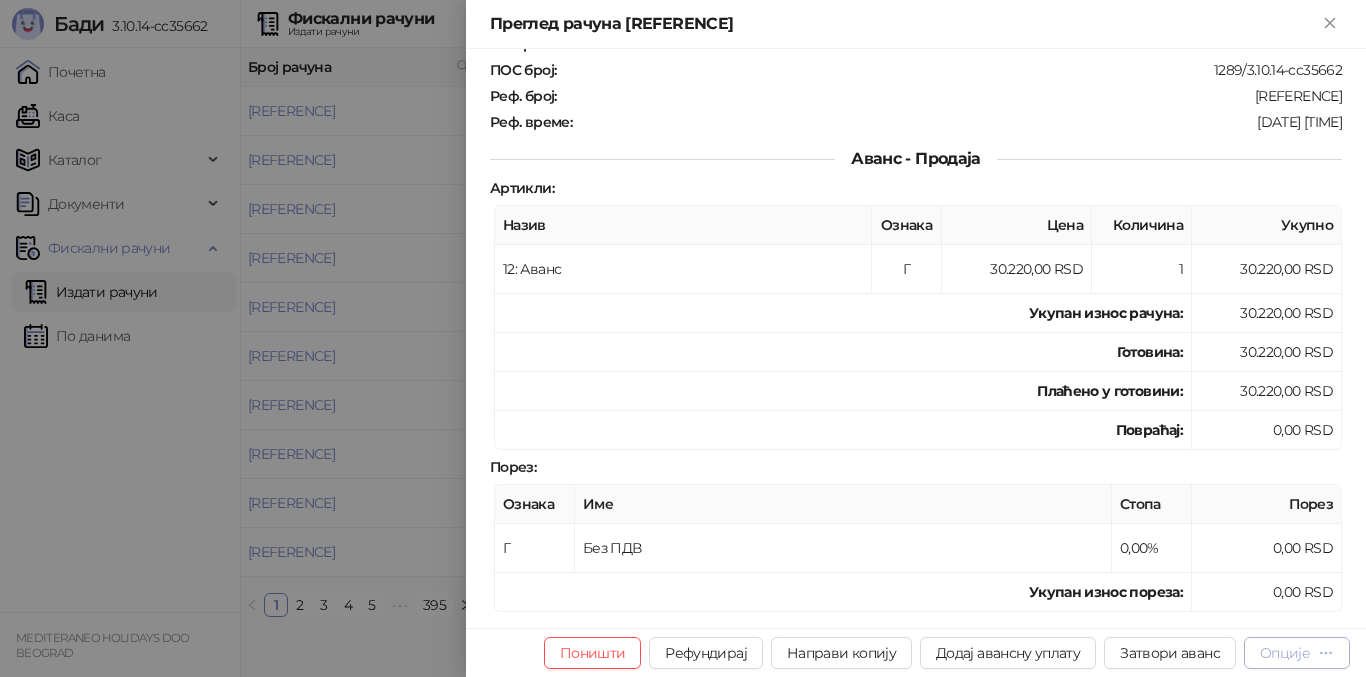 click on "Опције" at bounding box center (1285, 653) 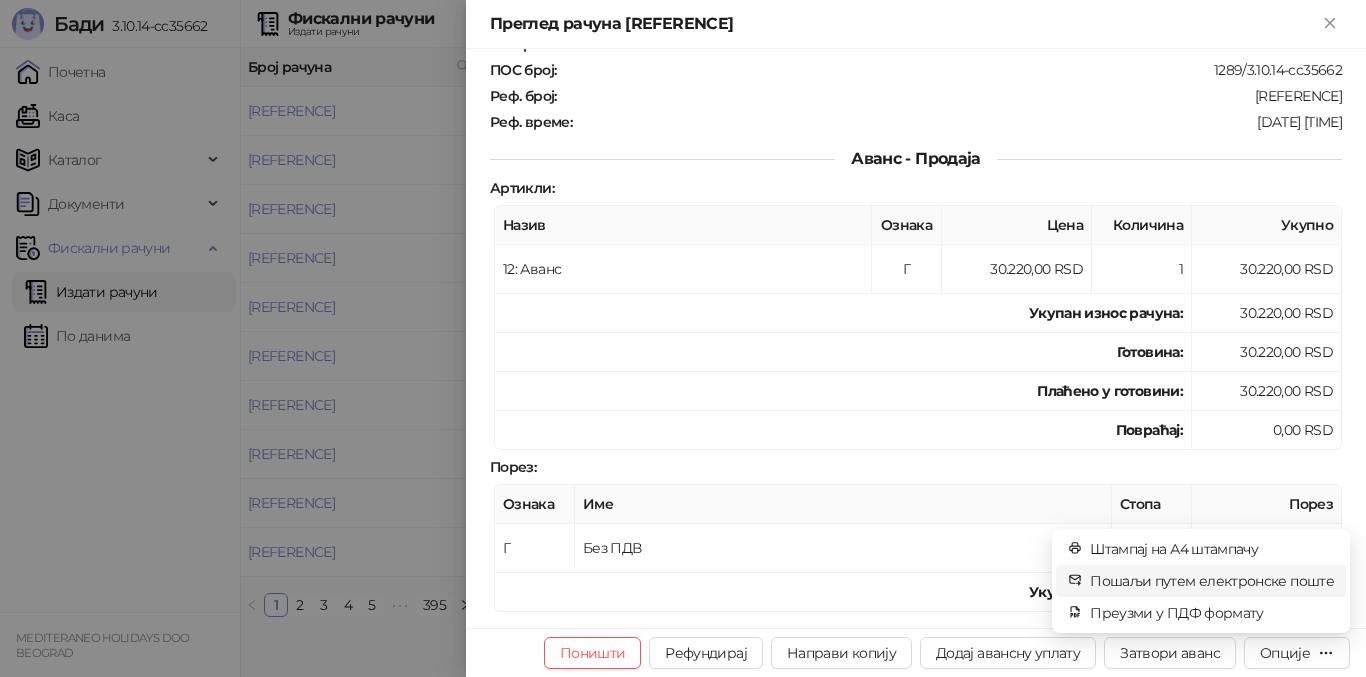 click on "Пошаљи путем електронске поште" at bounding box center (1212, 581) 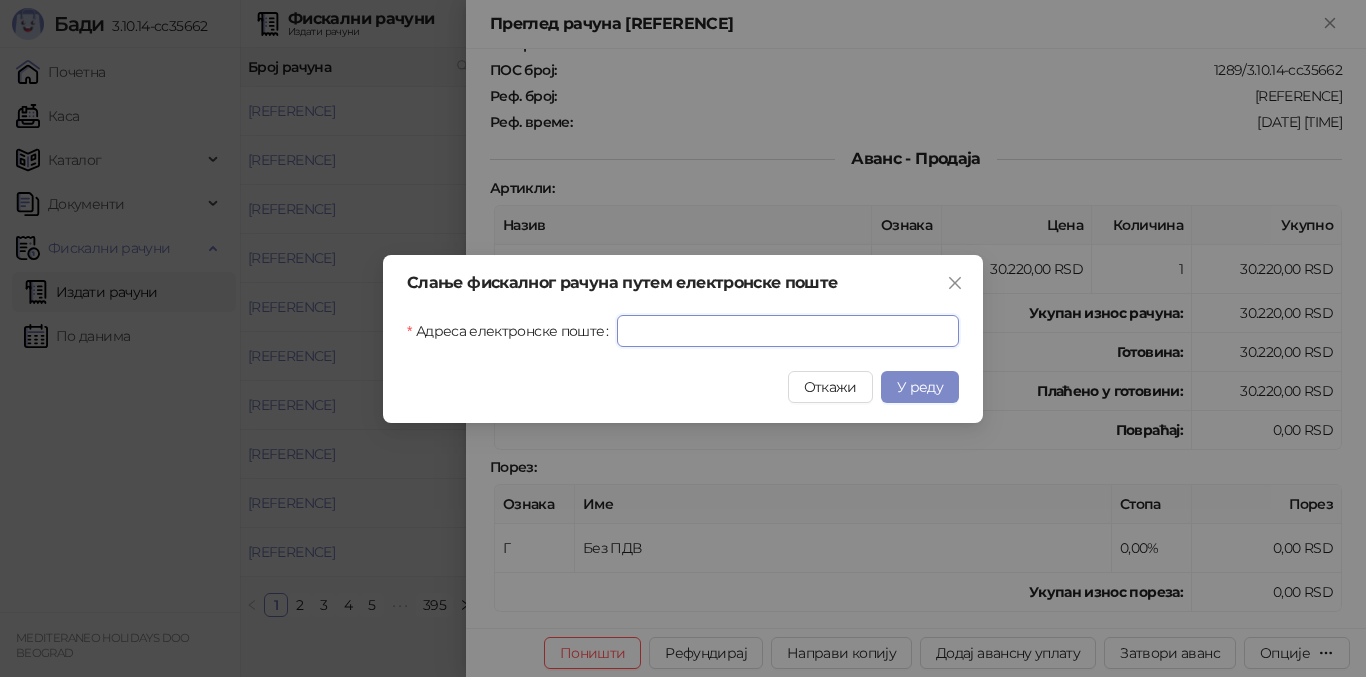 click on "Адреса електронске поште" at bounding box center (788, 331) 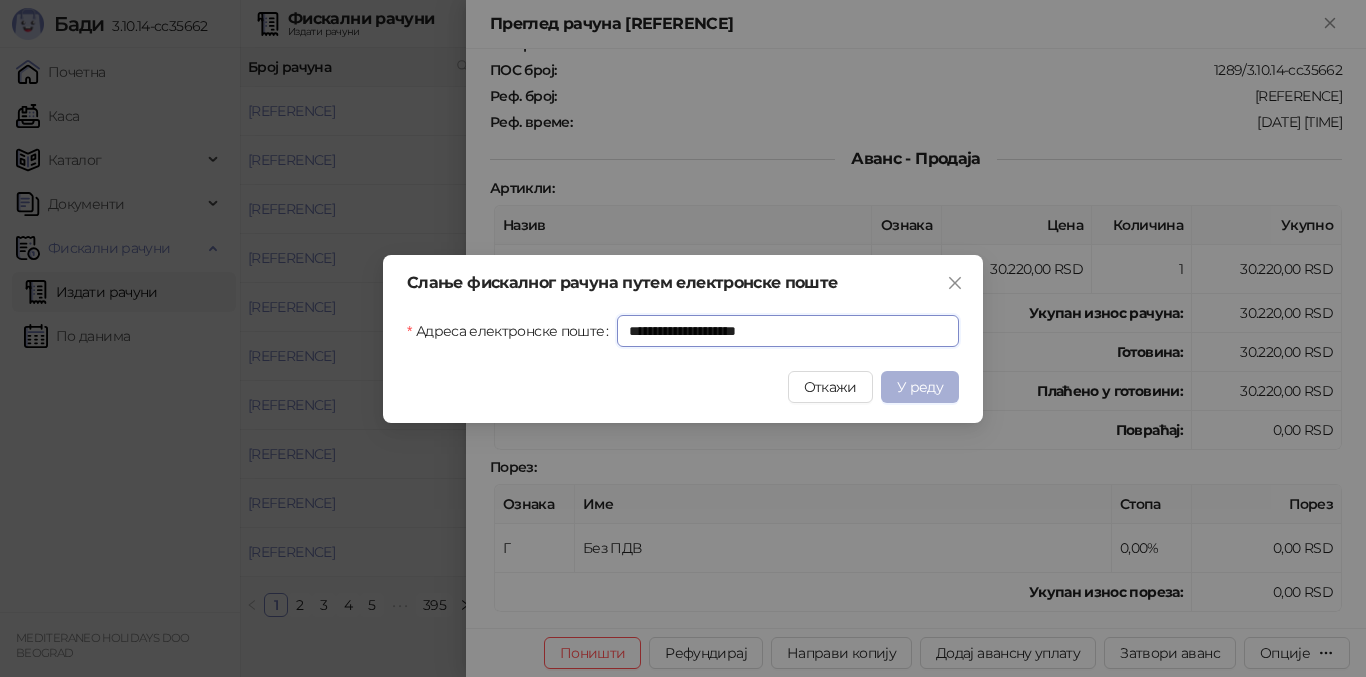 type on "**********" 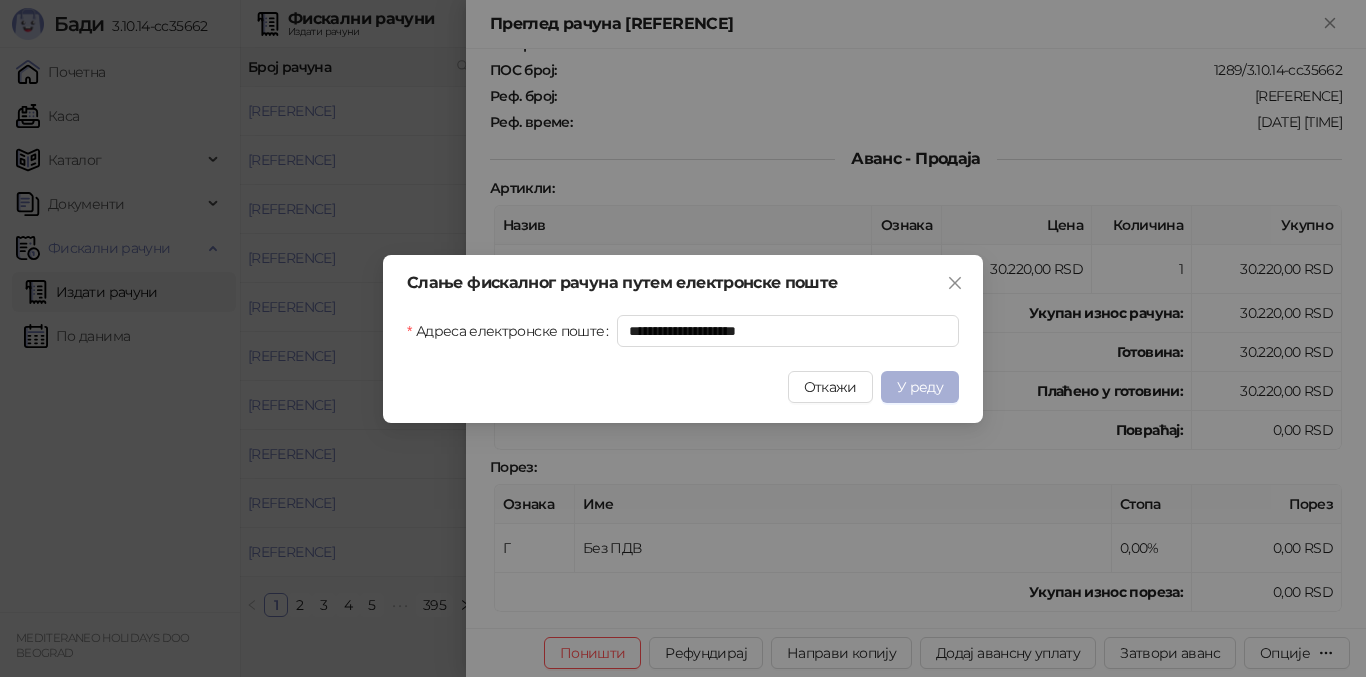 click on "У реду" at bounding box center [920, 387] 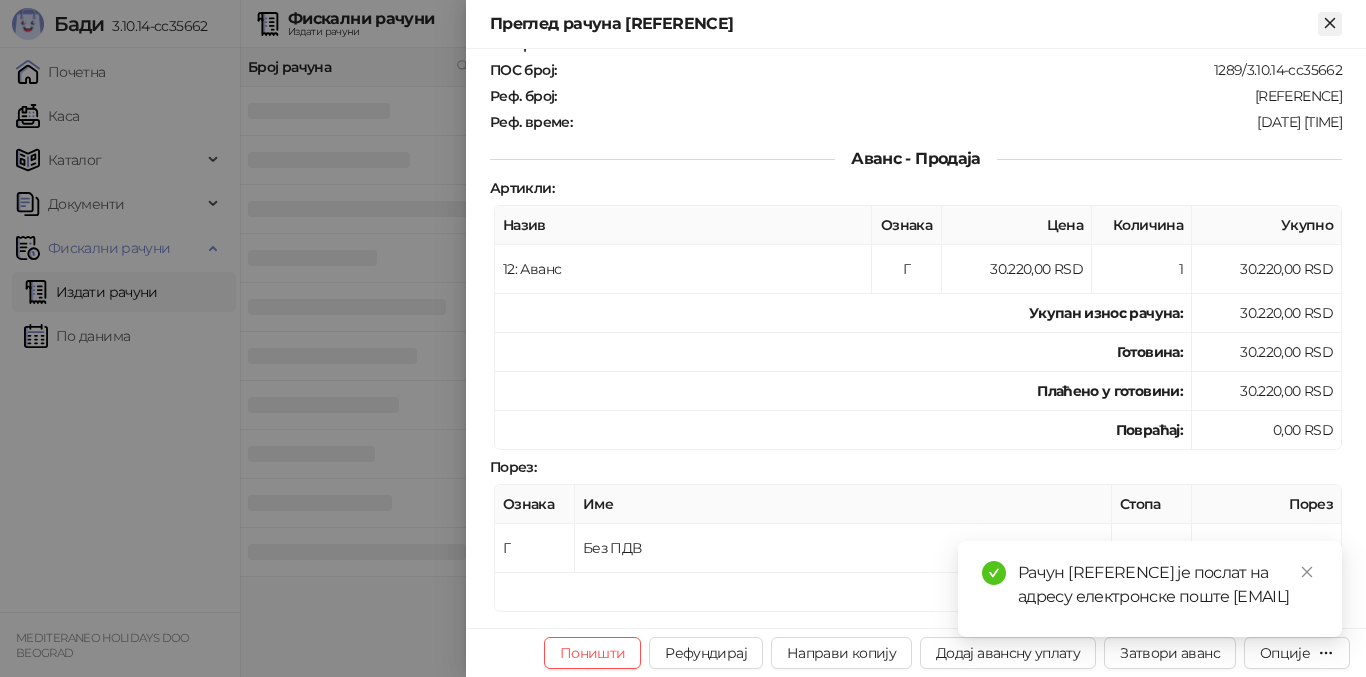 click 